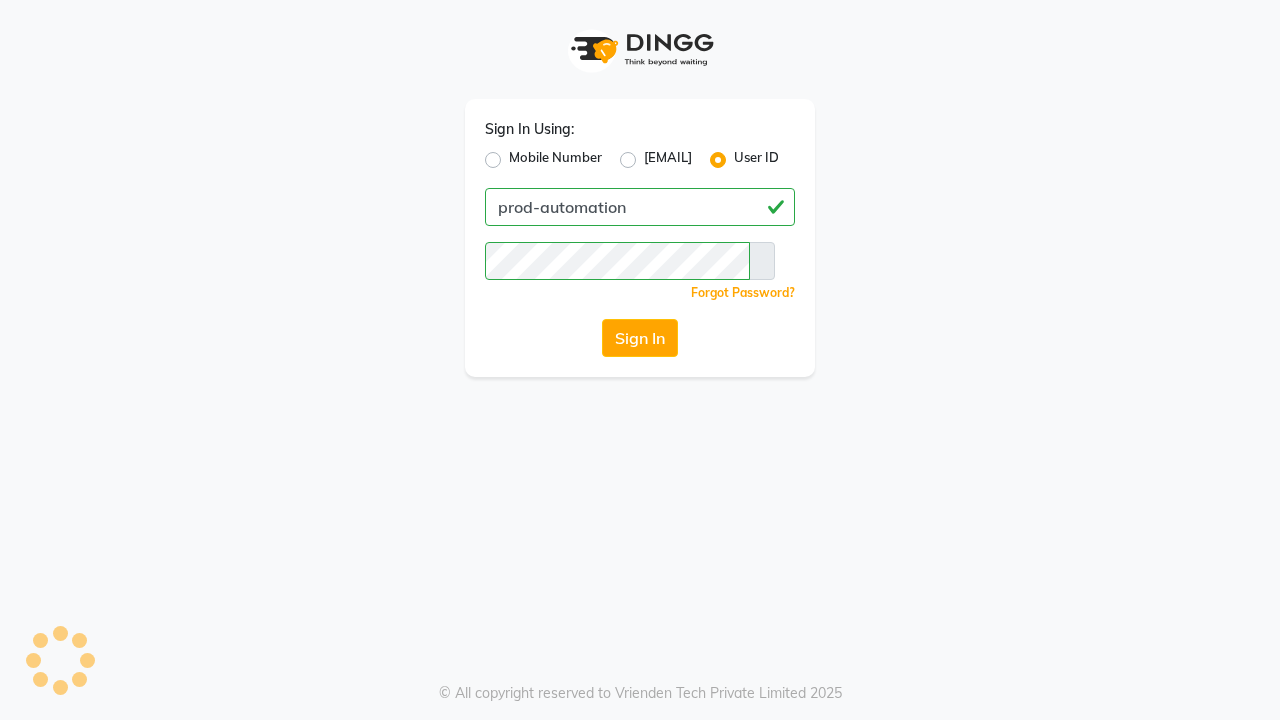 scroll, scrollTop: 0, scrollLeft: 0, axis: both 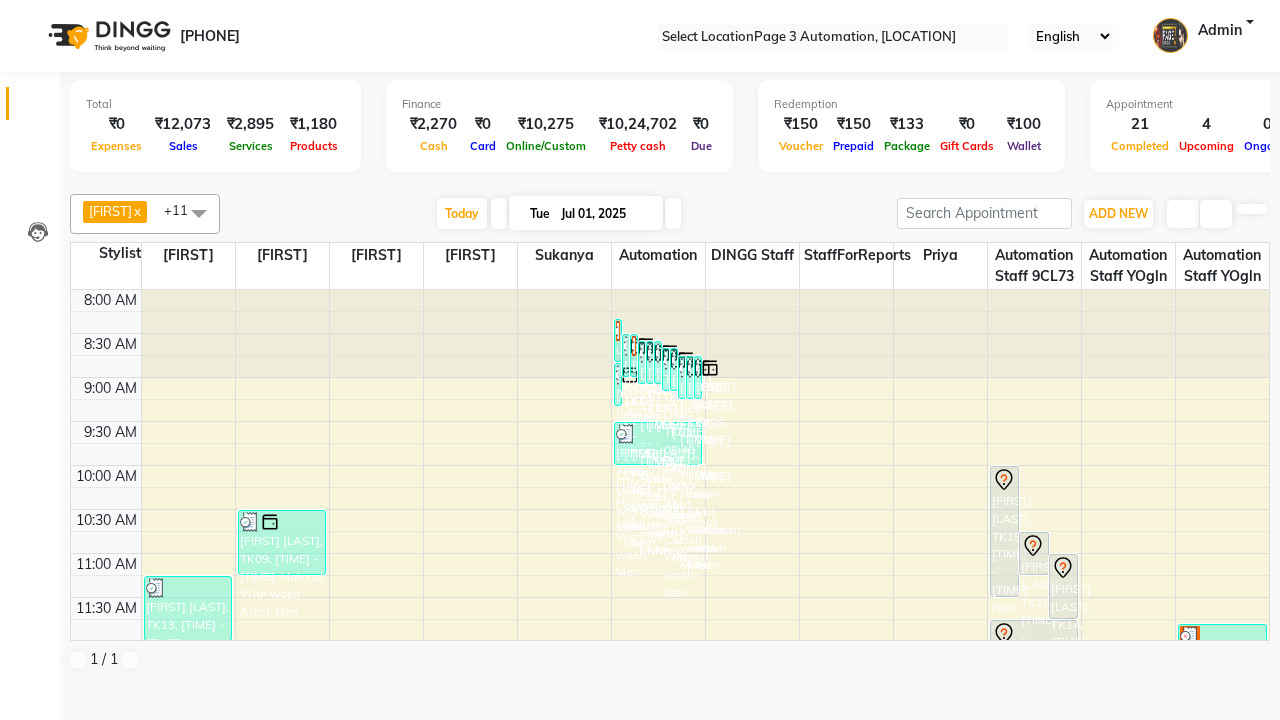 click at bounding box center (31, 8) 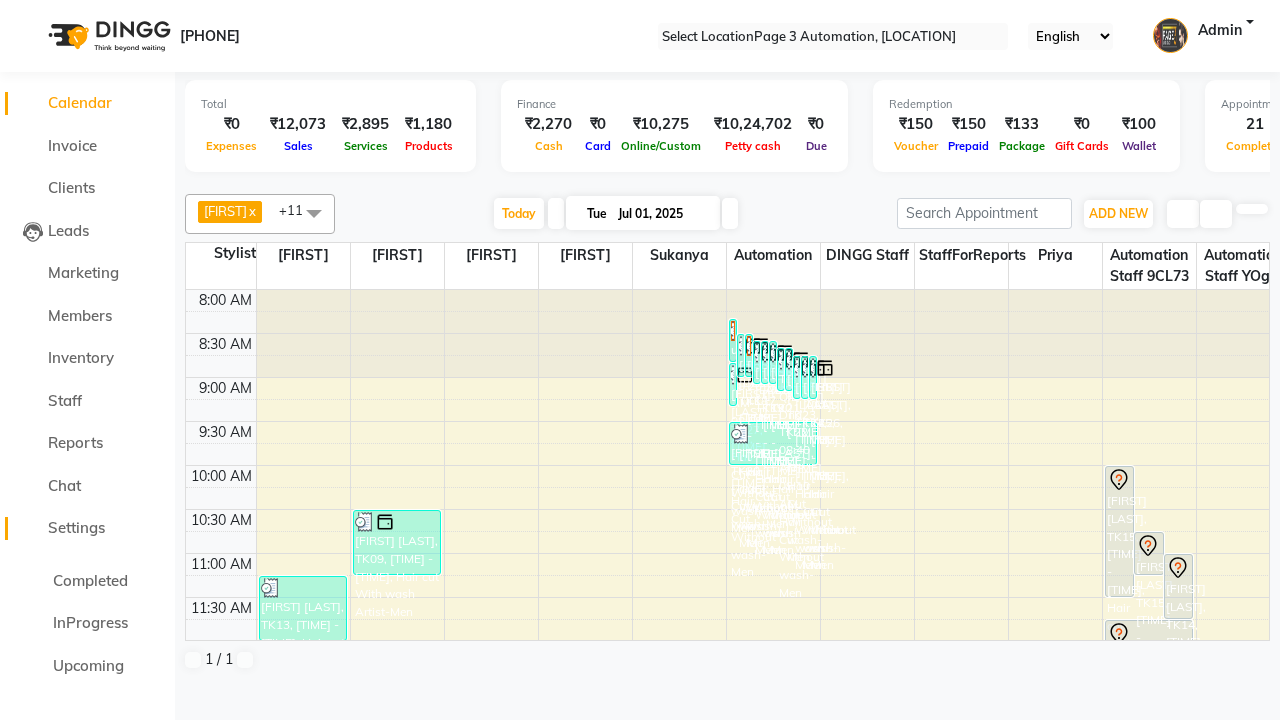 click on "Settings" at bounding box center [76, 527] 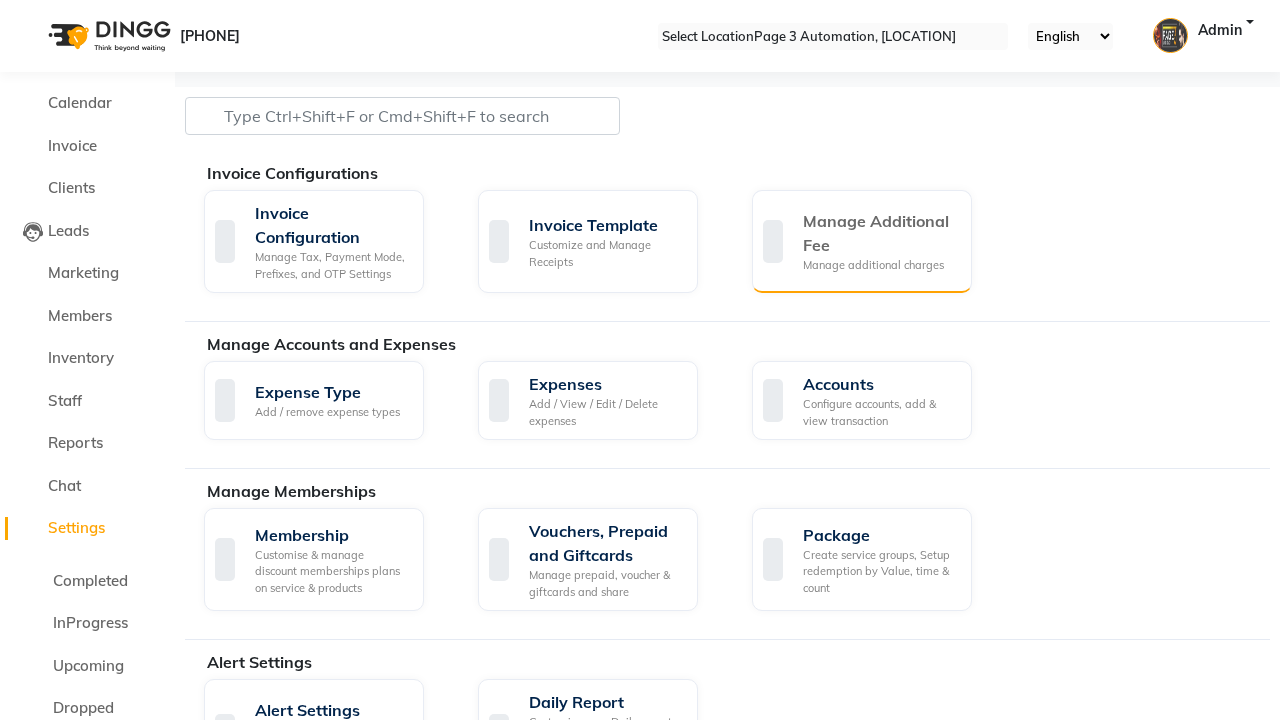 click on "Manage Additional Fee" at bounding box center (879, 233) 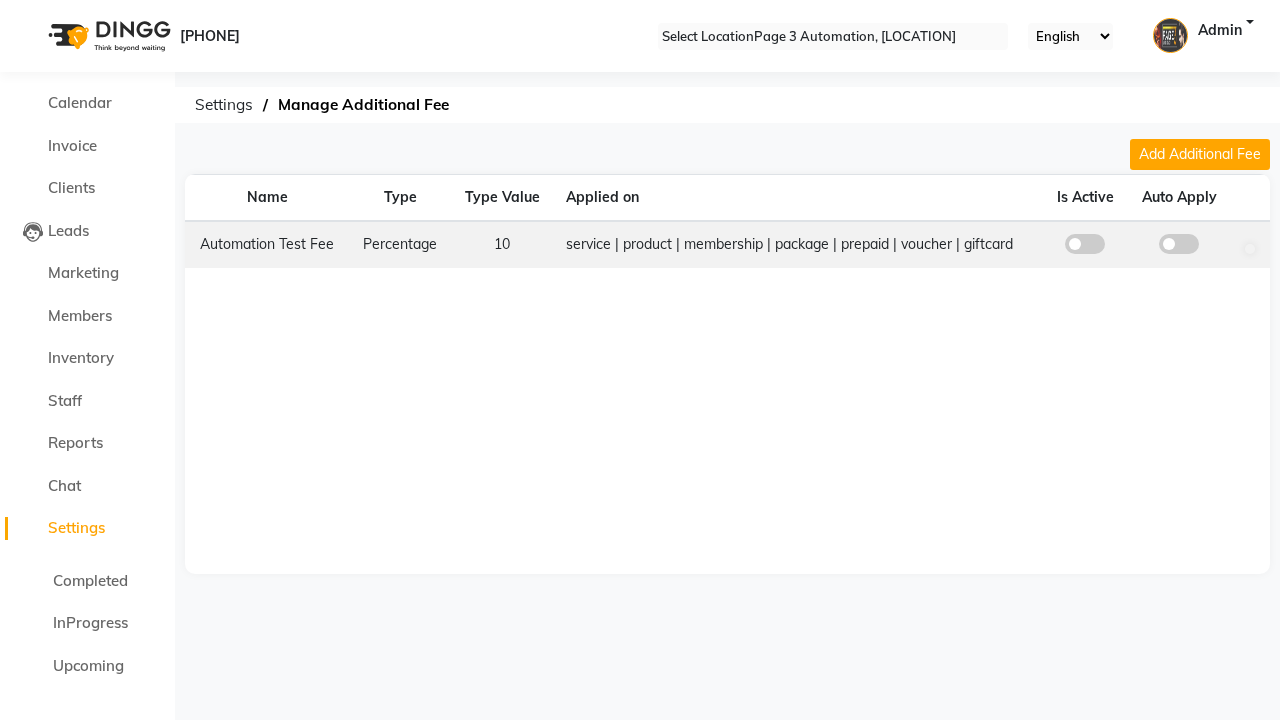 click at bounding box center [1085, 244] 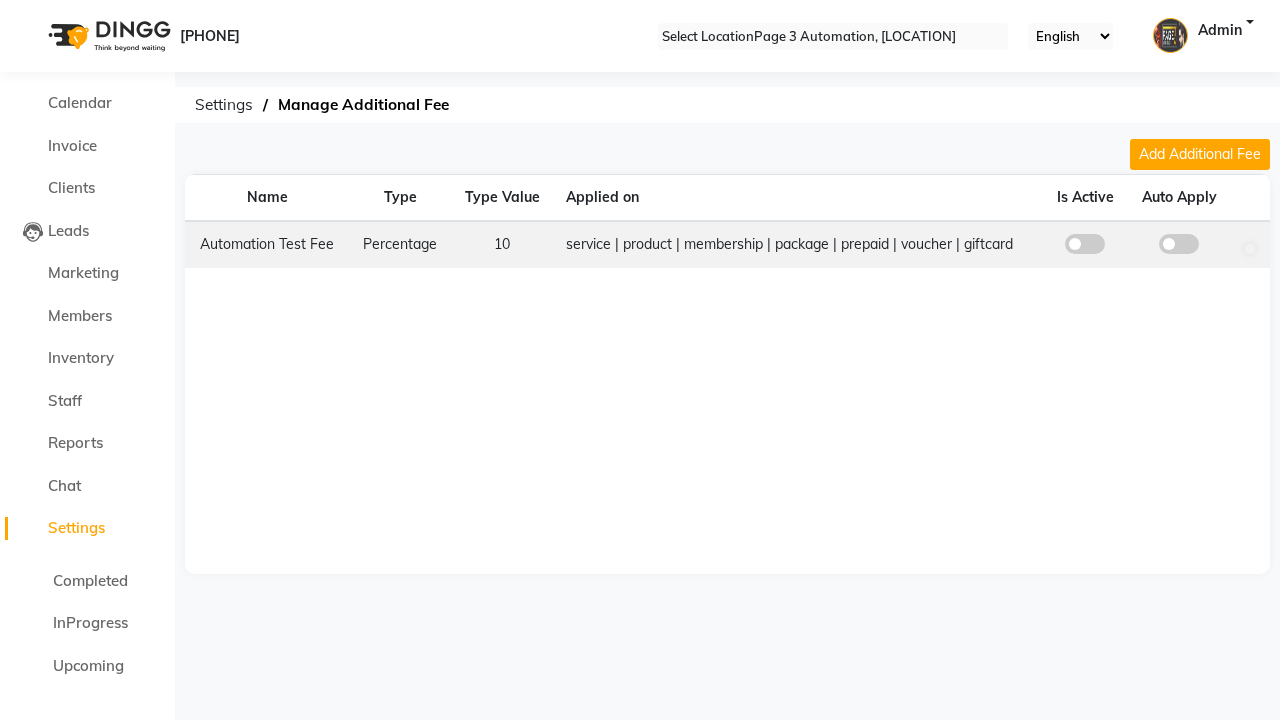 click at bounding box center (1085, 249) 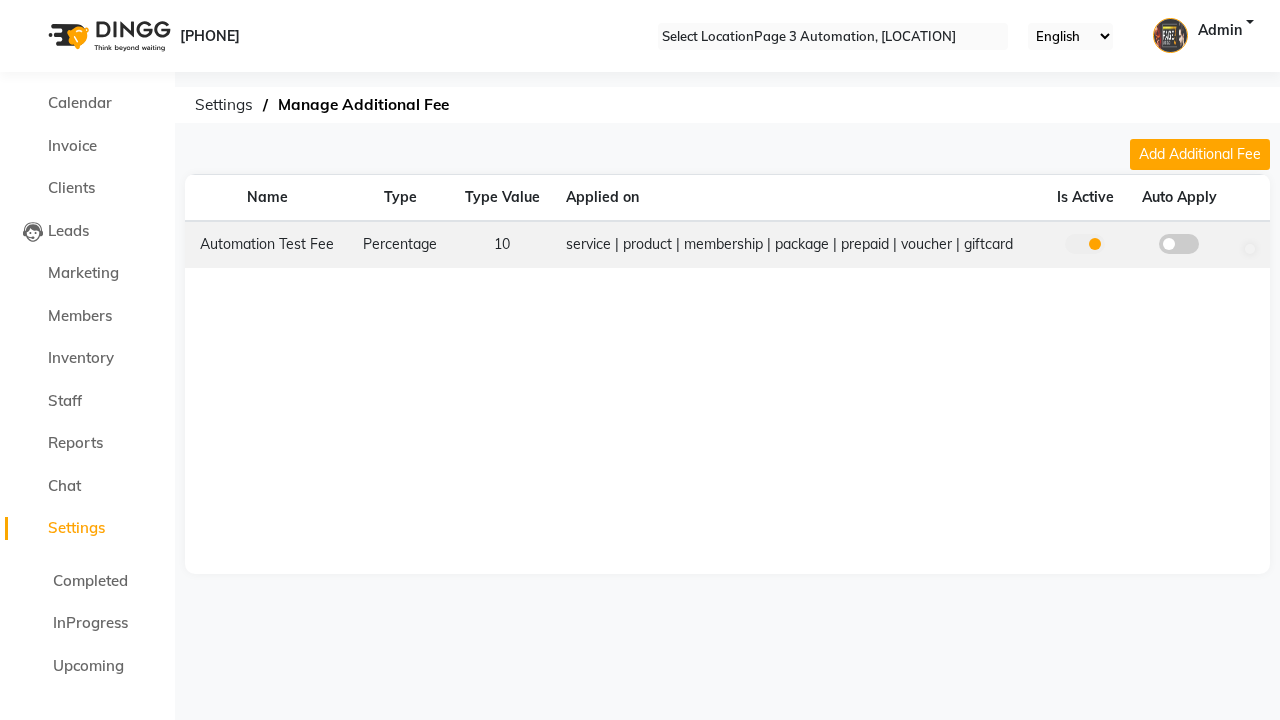 click at bounding box center [1085, 244] 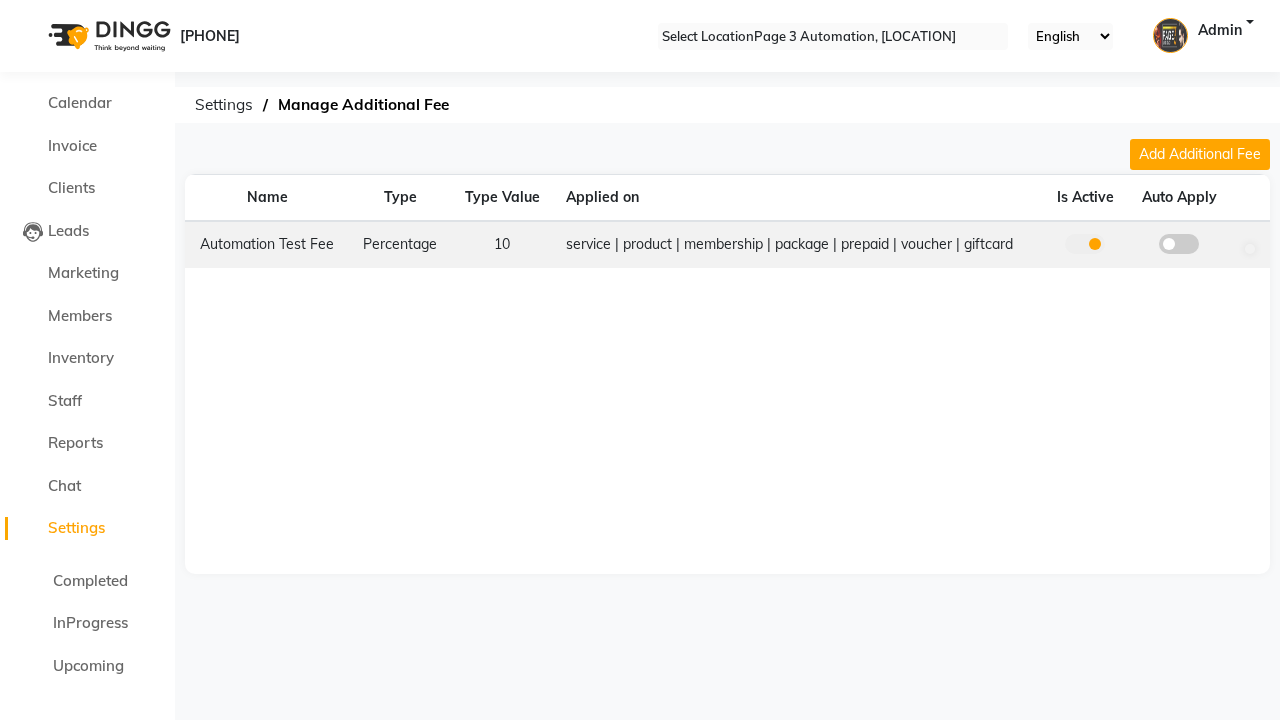 click at bounding box center [1085, 249] 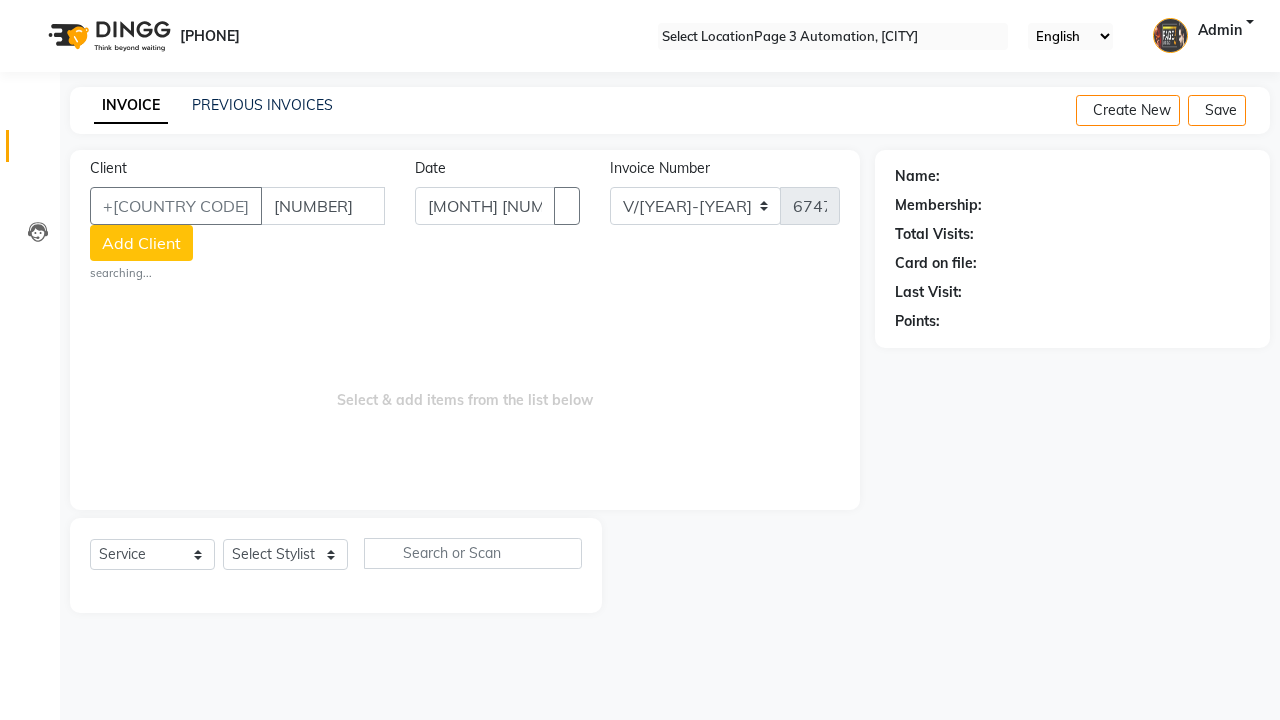 scroll, scrollTop: 0, scrollLeft: 0, axis: both 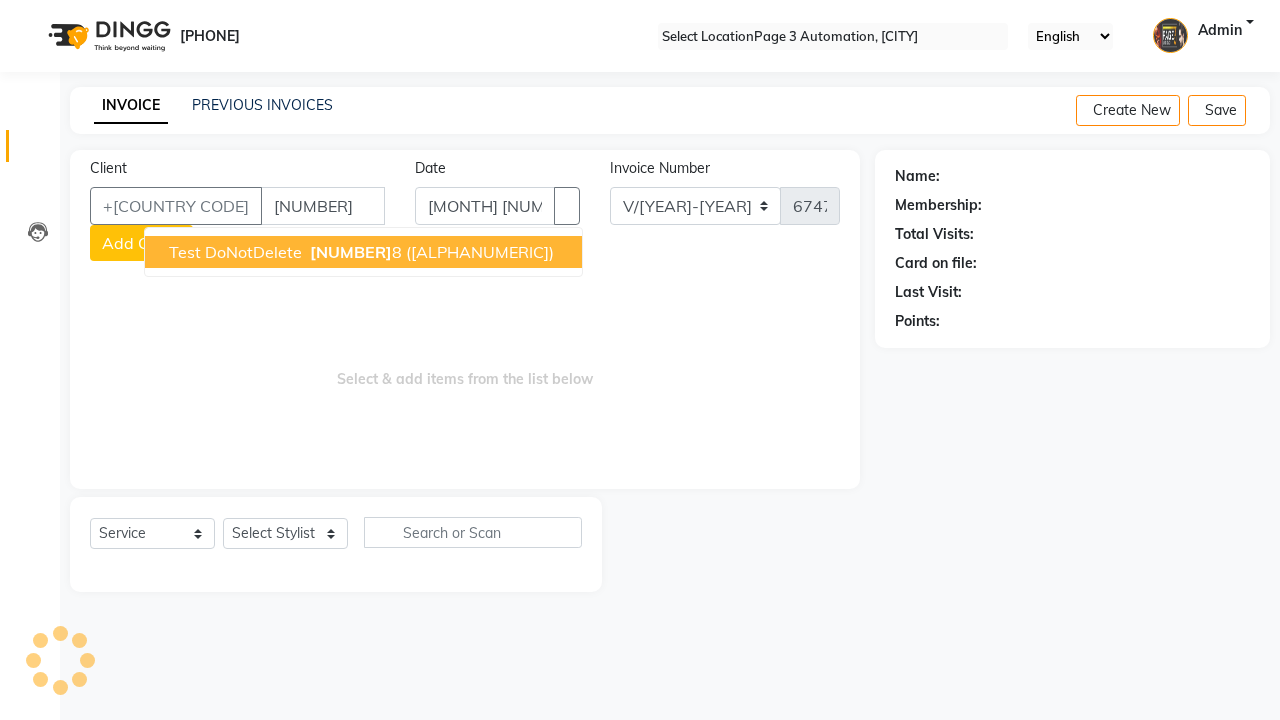 click on "[NUMBER]" at bounding box center (351, 252) 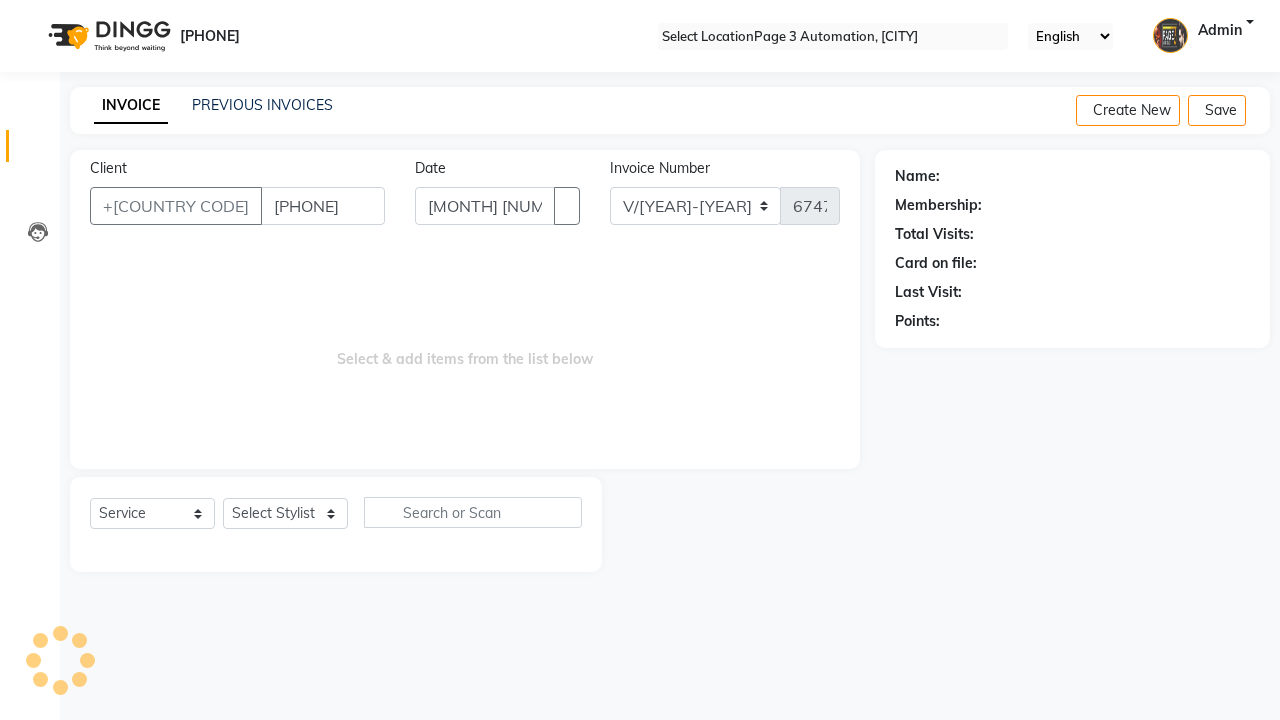 type on "[PHONE]" 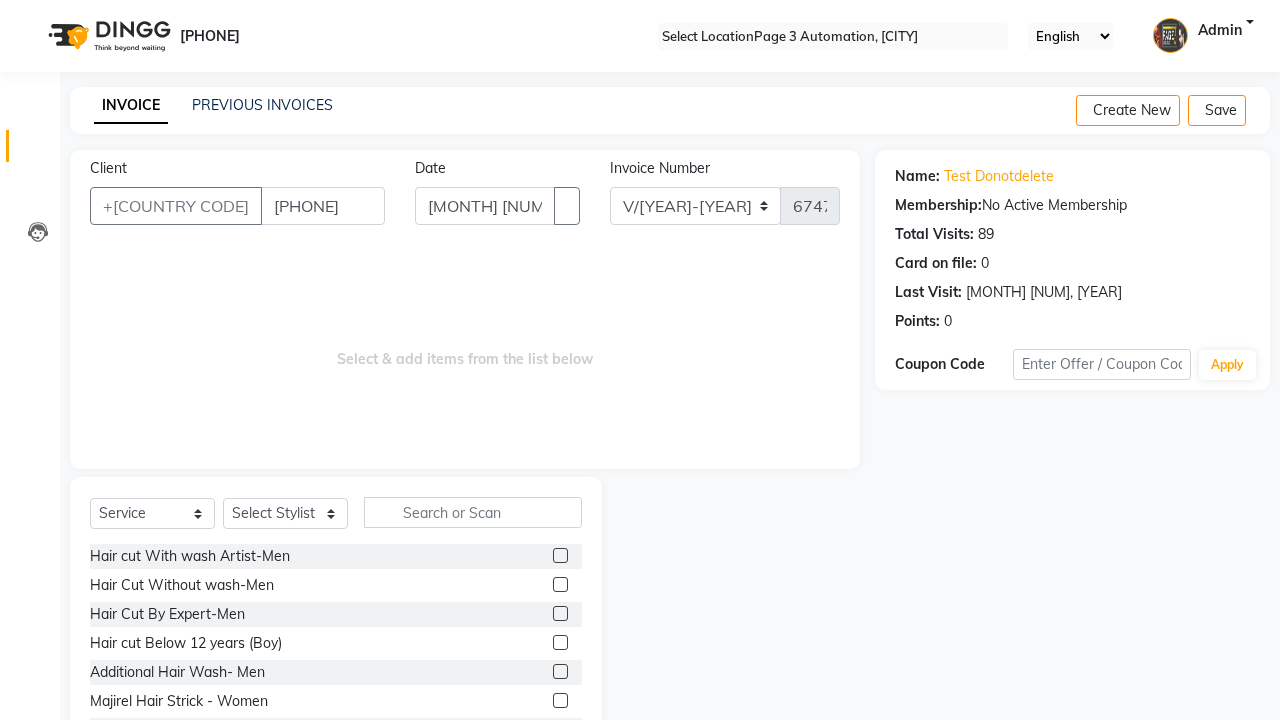 click at bounding box center [560, 584] 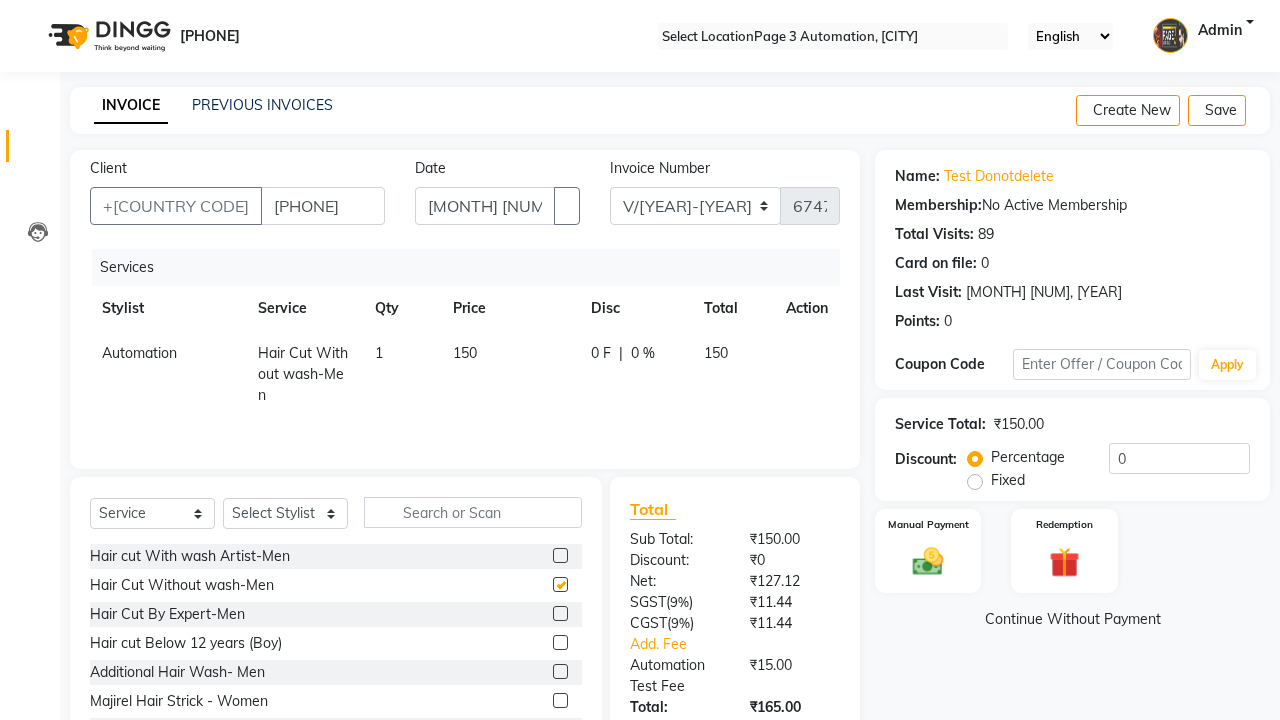 click at bounding box center (31, 8) 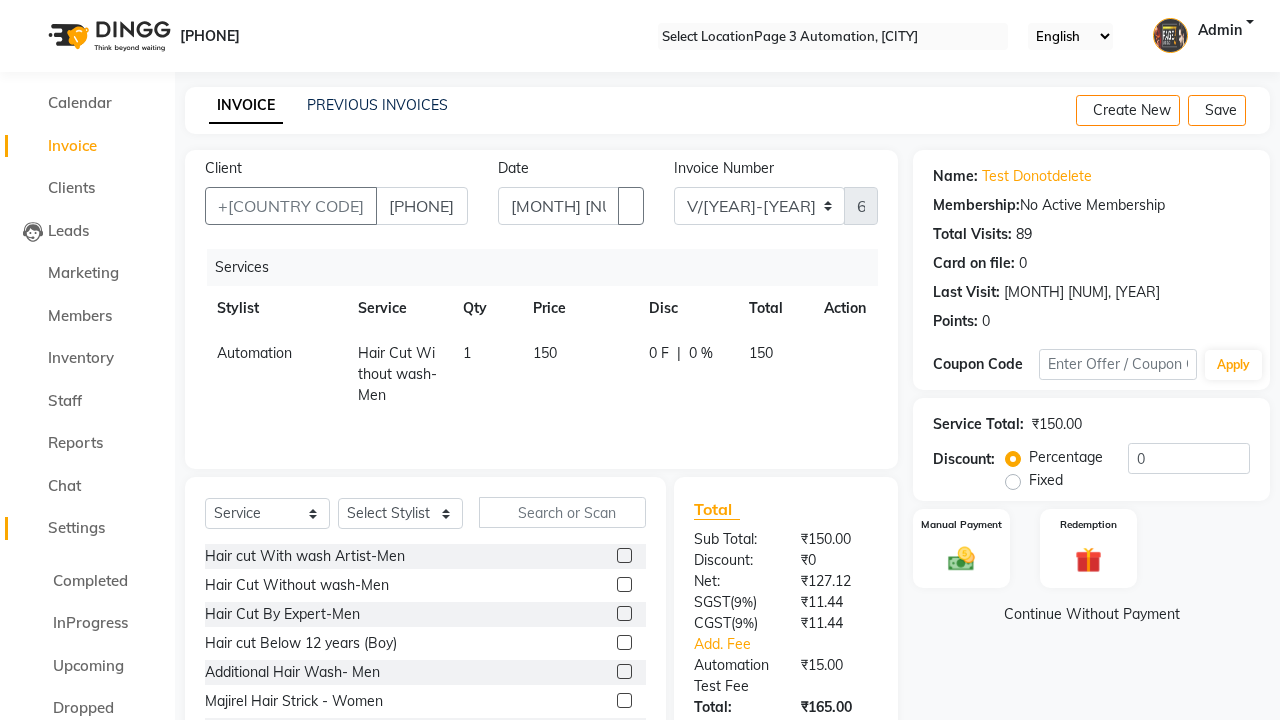 click on "Settings" at bounding box center [76, 527] 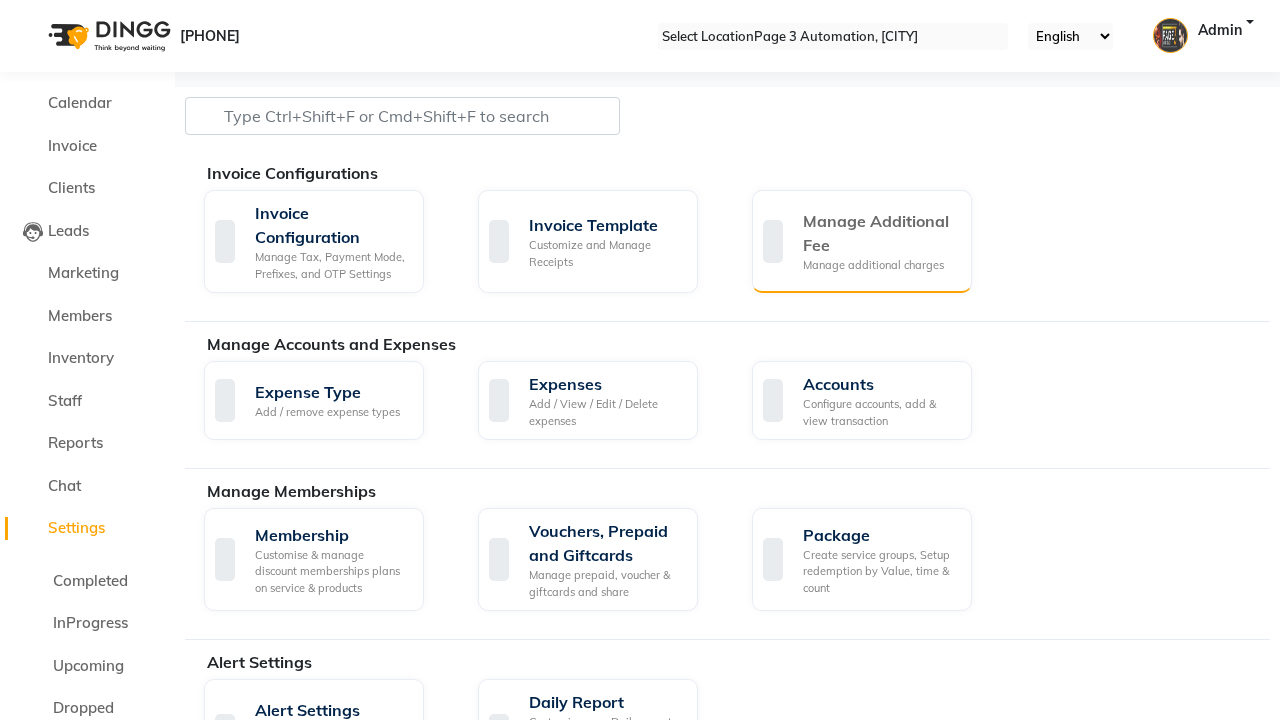 click on "Manage Additional Fee" at bounding box center (879, 233) 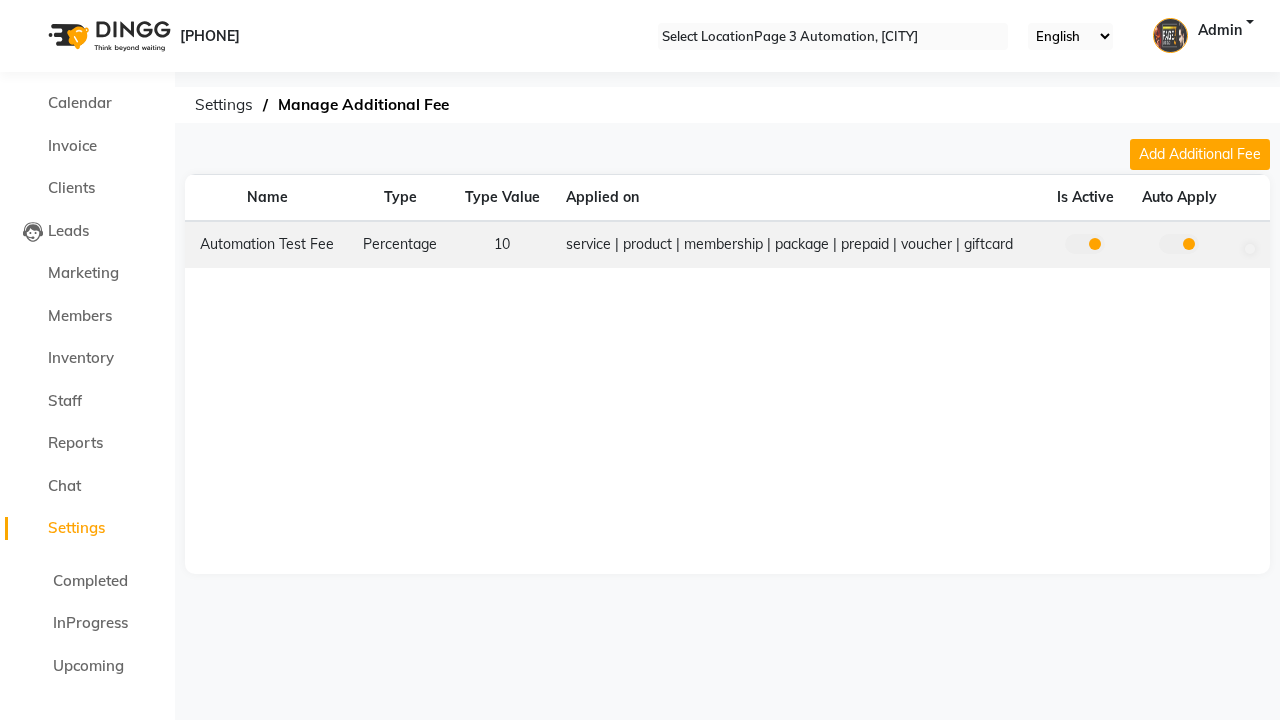 click at bounding box center (1085, 244) 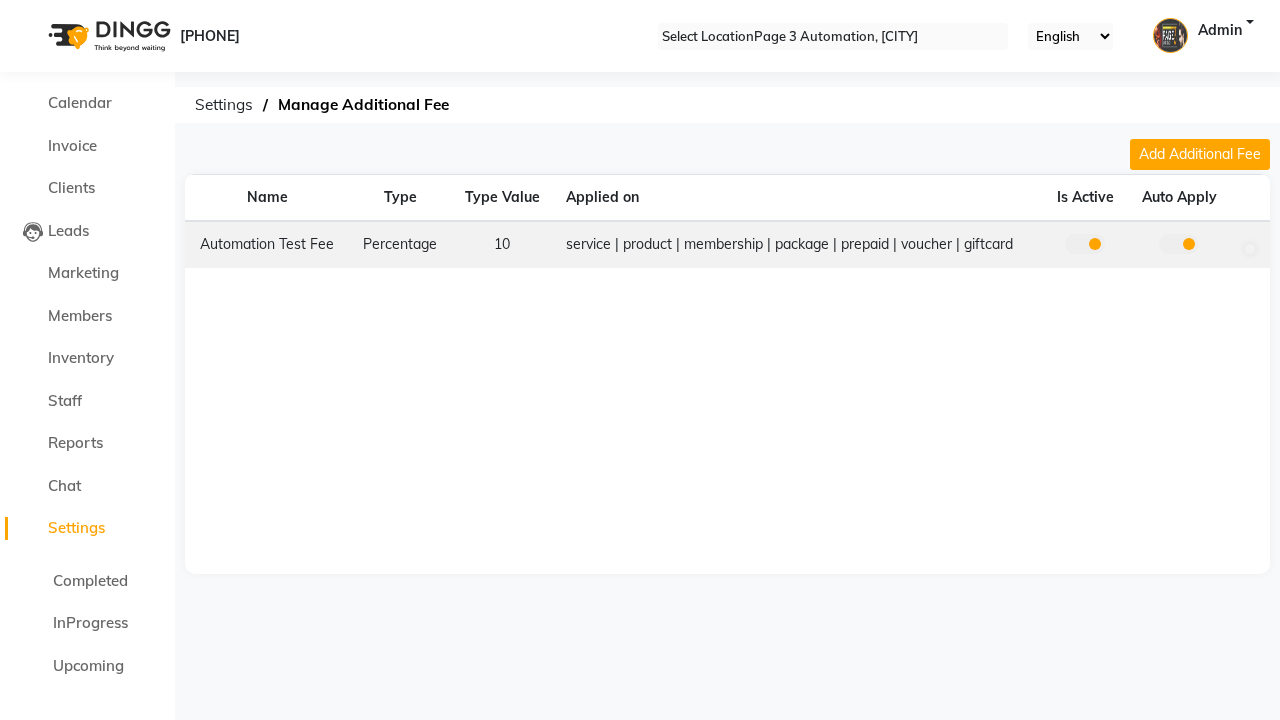 click at bounding box center [1085, 249] 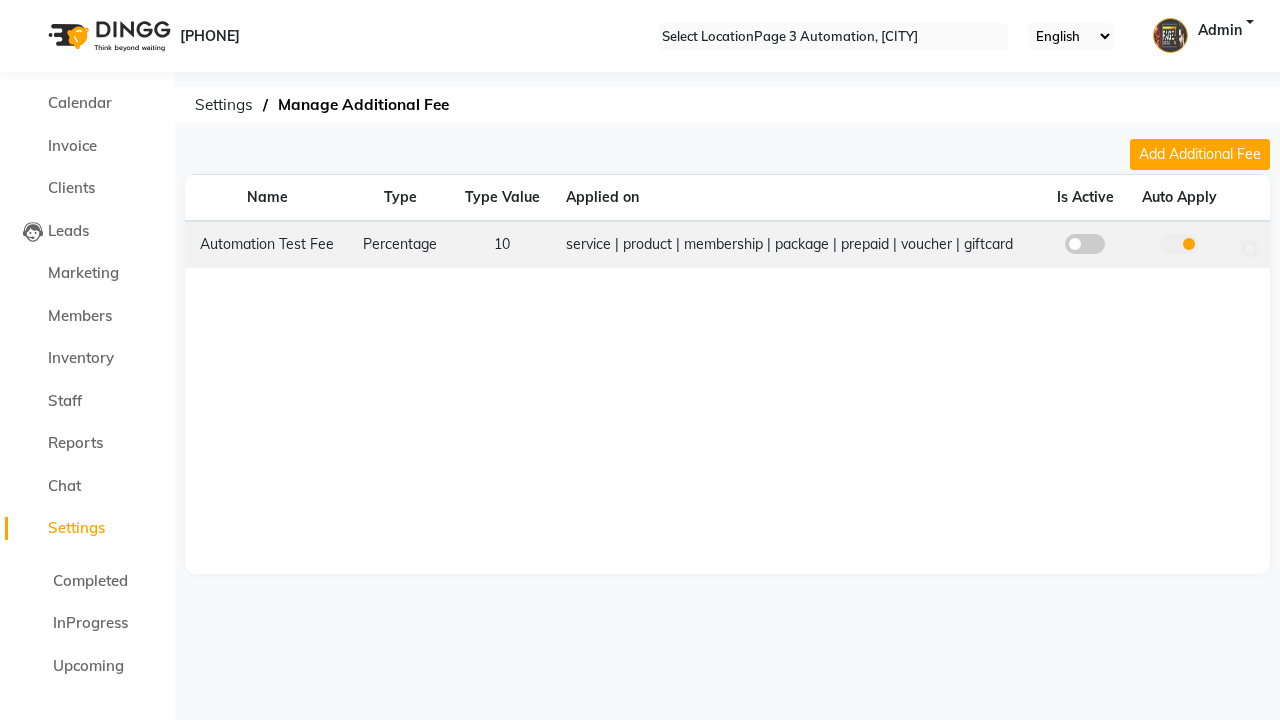 click at bounding box center (1085, 244) 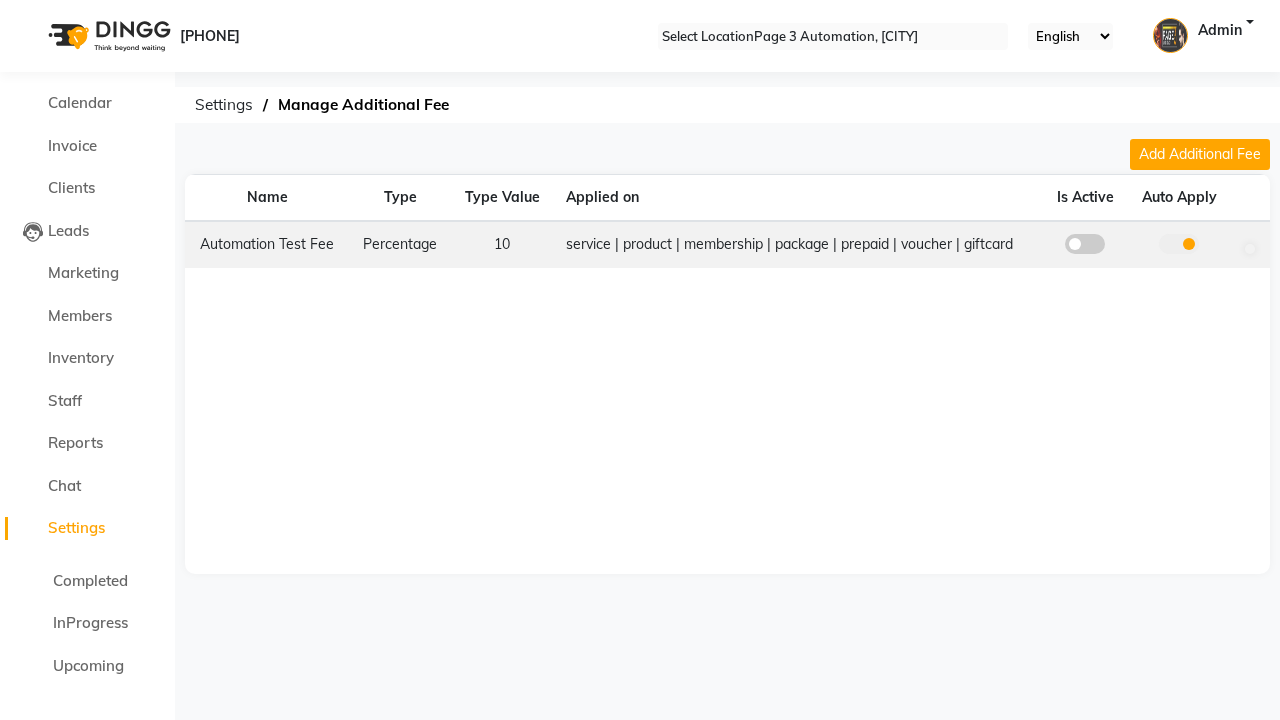 click at bounding box center (1085, 249) 